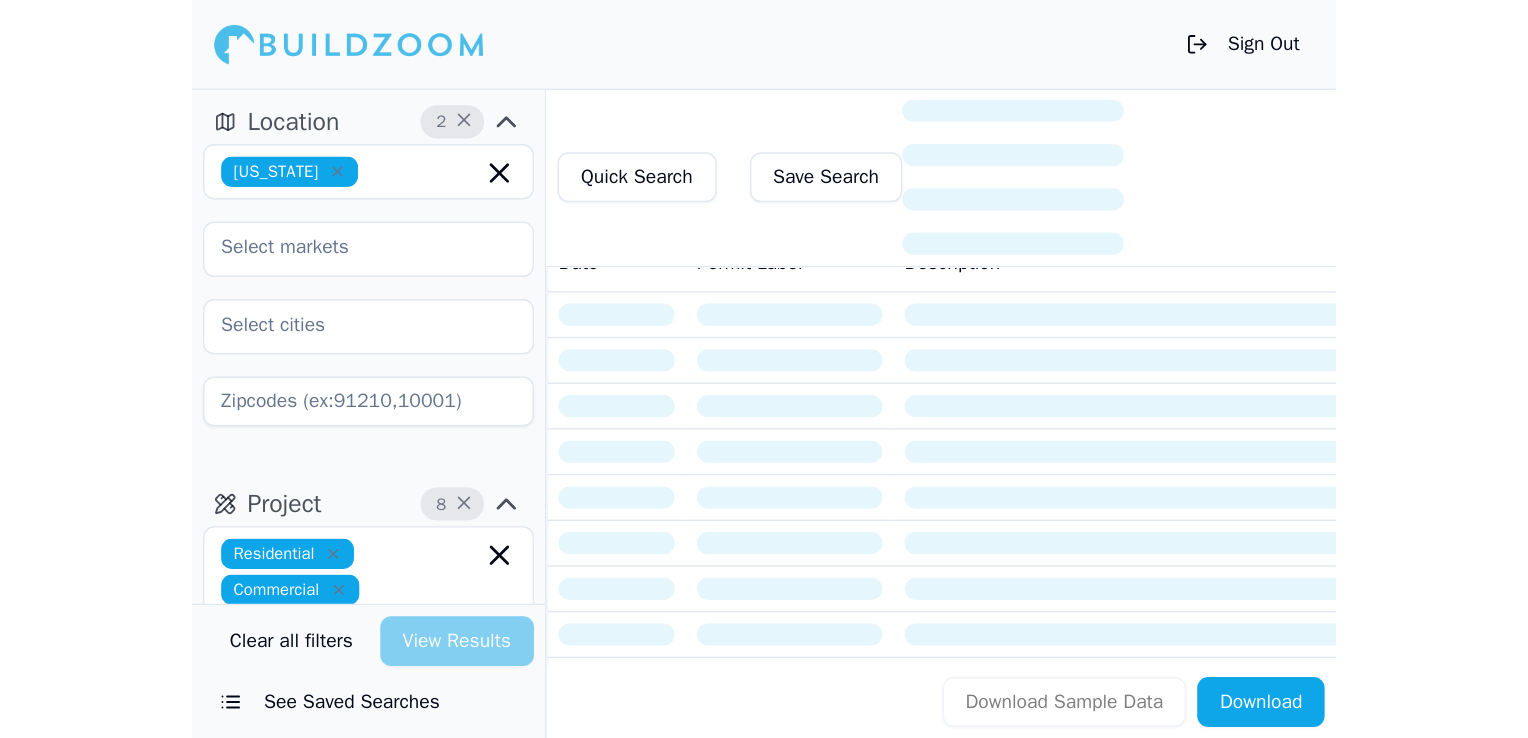 scroll, scrollTop: 0, scrollLeft: 0, axis: both 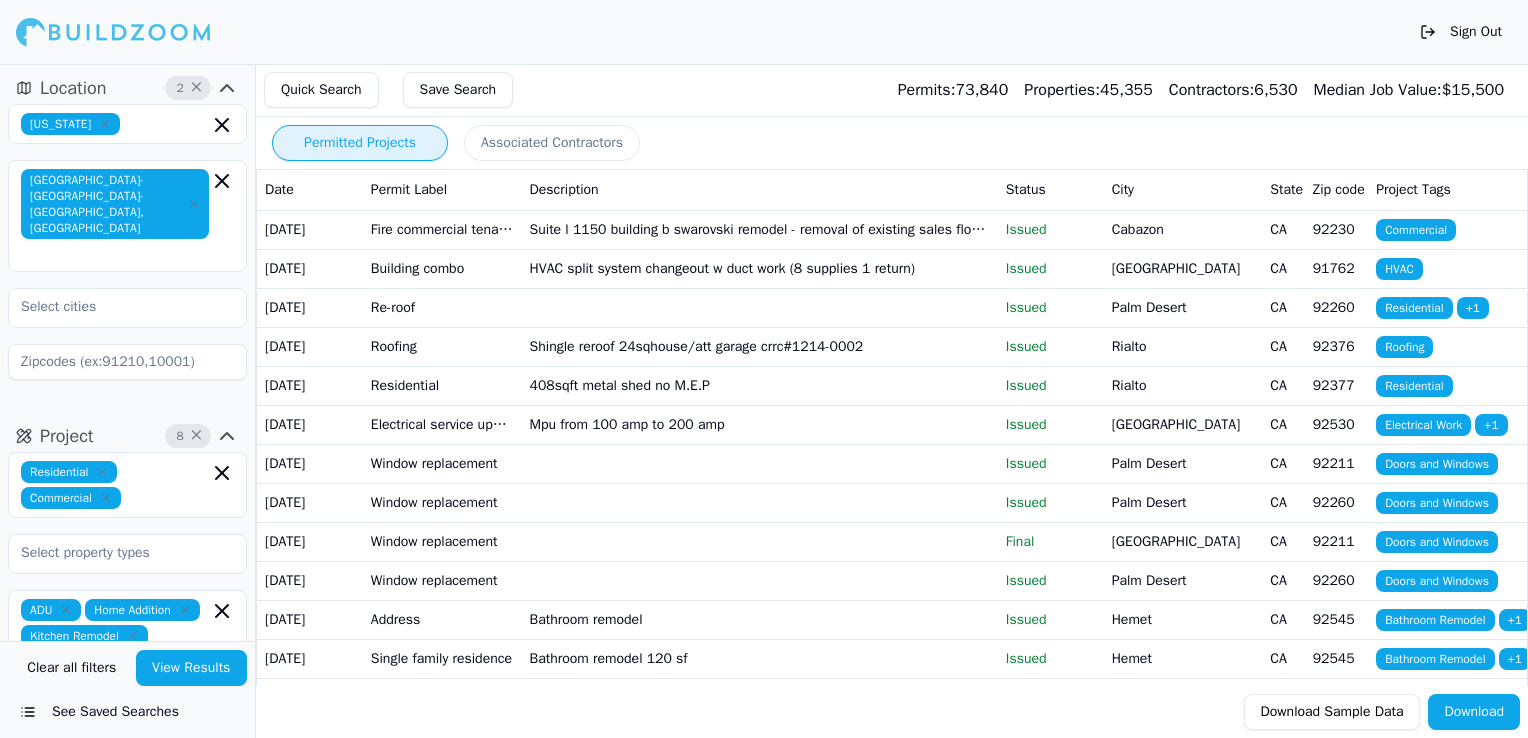 click on "Save Search" at bounding box center (458, 90) 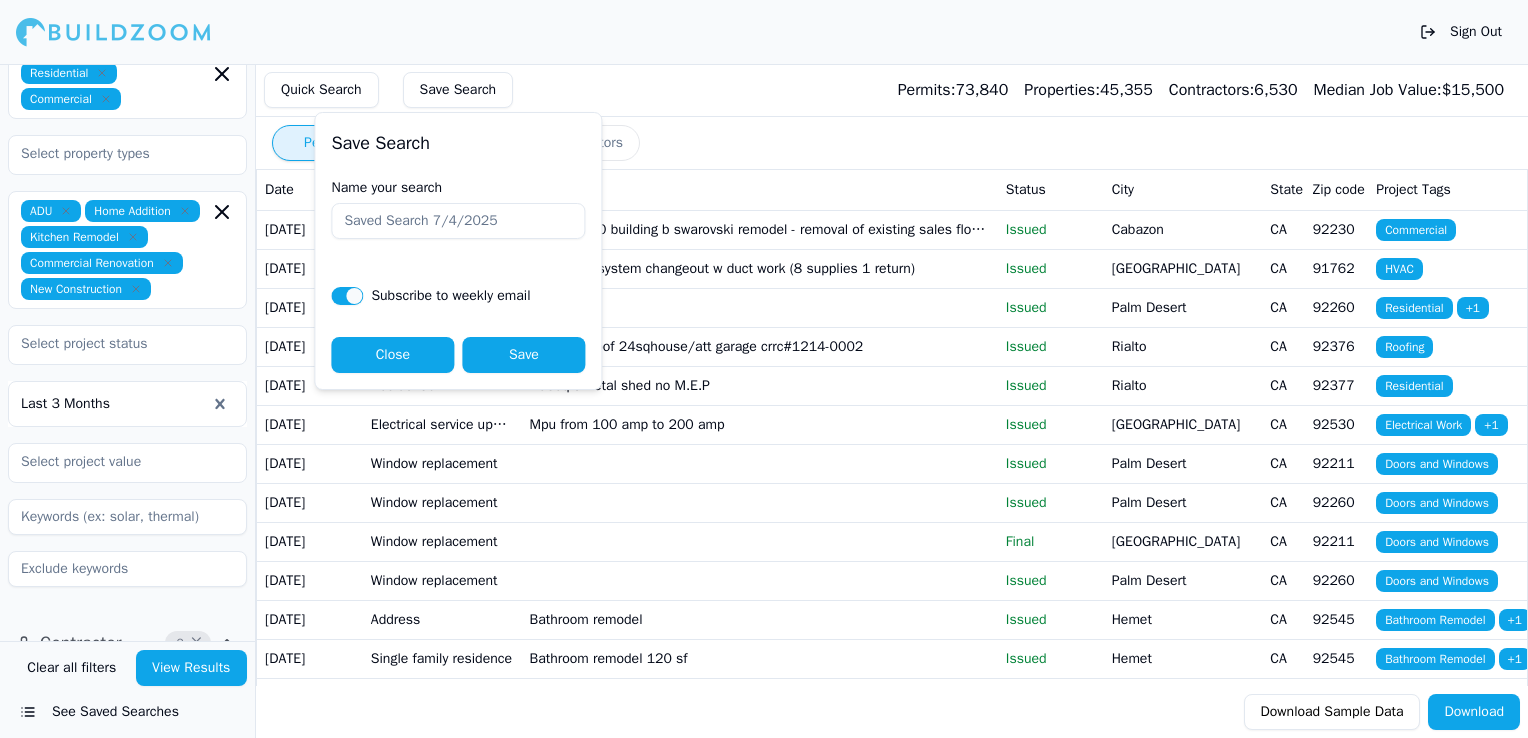 scroll, scrollTop: 400, scrollLeft: 0, axis: vertical 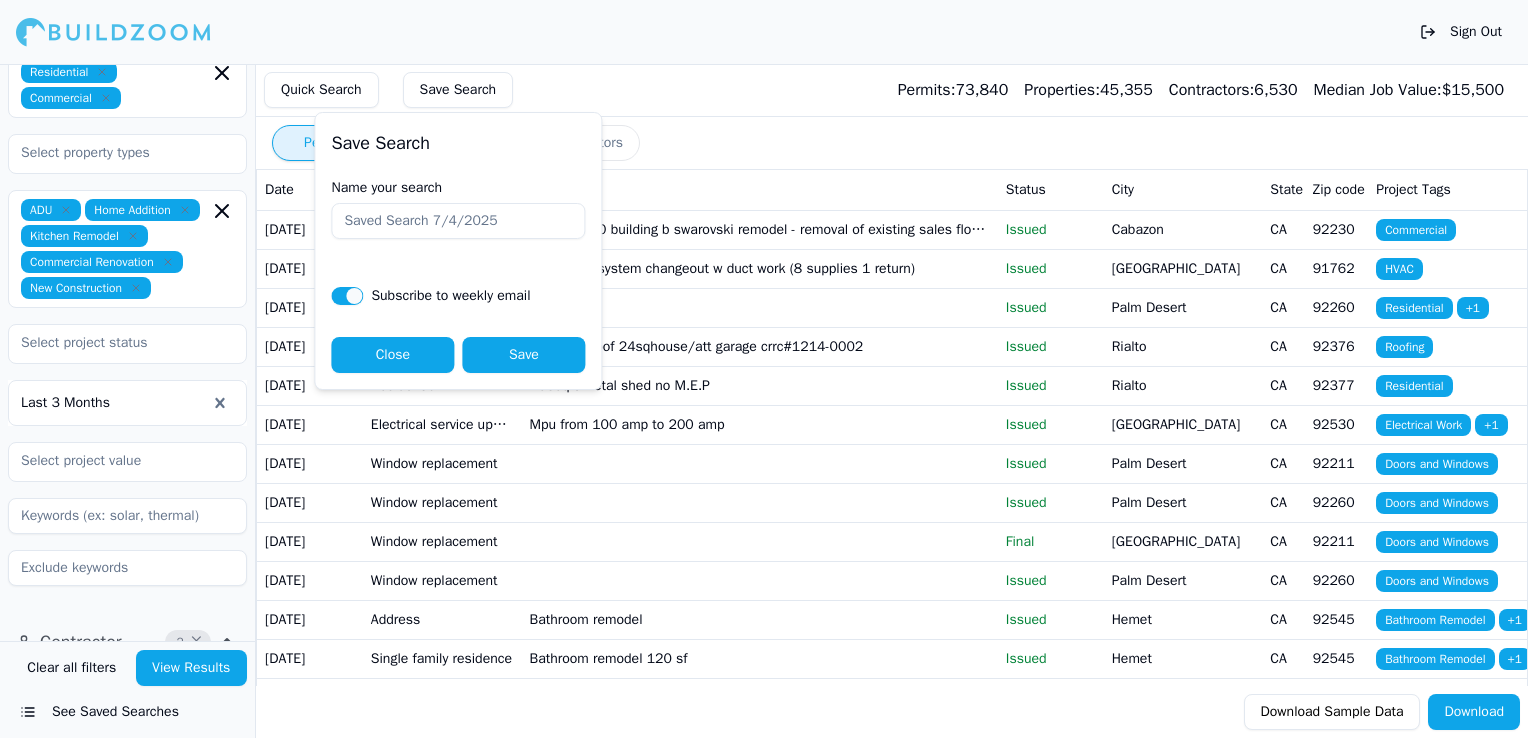 click on "Quick Search Save Search Permits:  73,840 Properties:  45,355 Contractors:  6,530 Median Job Value:   $ 15,500" at bounding box center [892, 90] 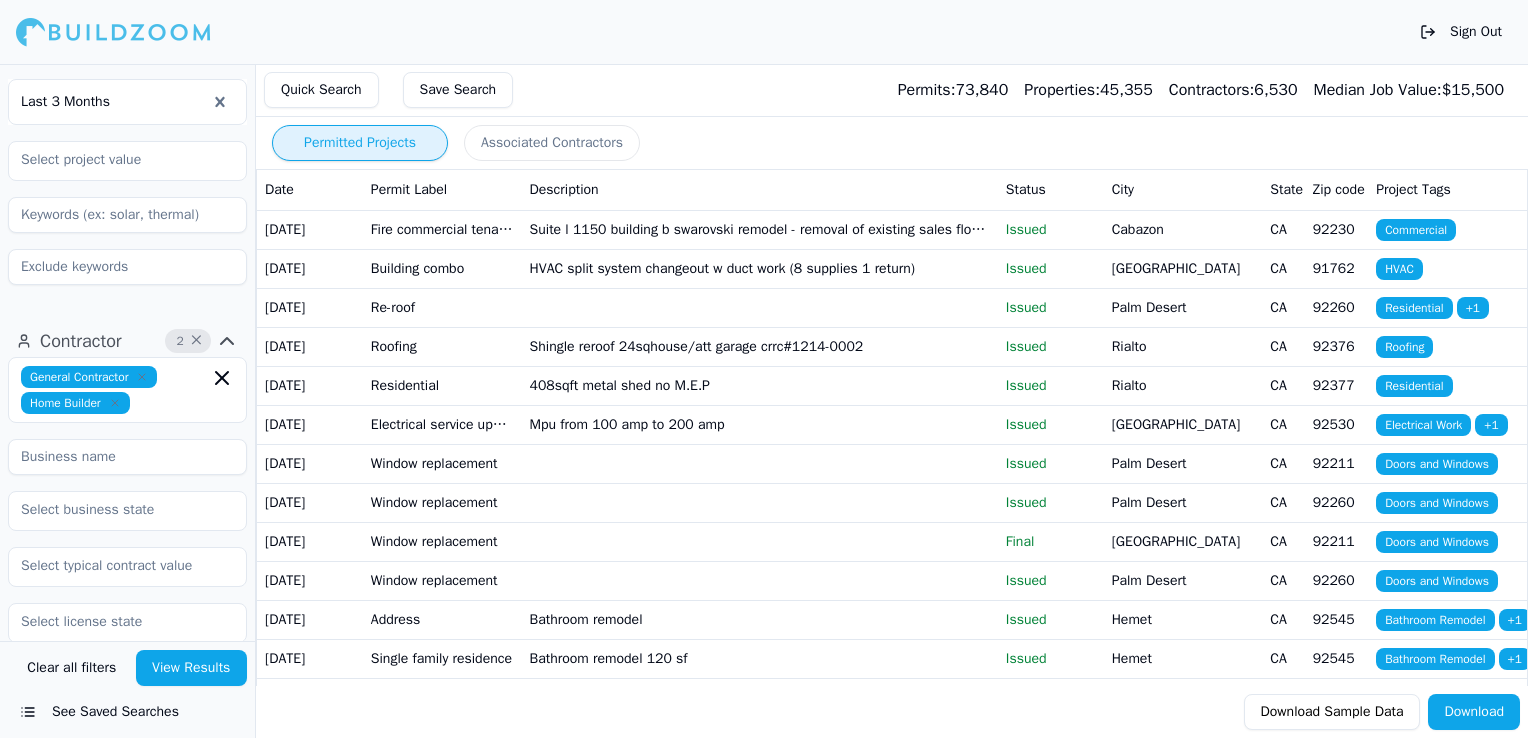 scroll, scrollTop: 700, scrollLeft: 0, axis: vertical 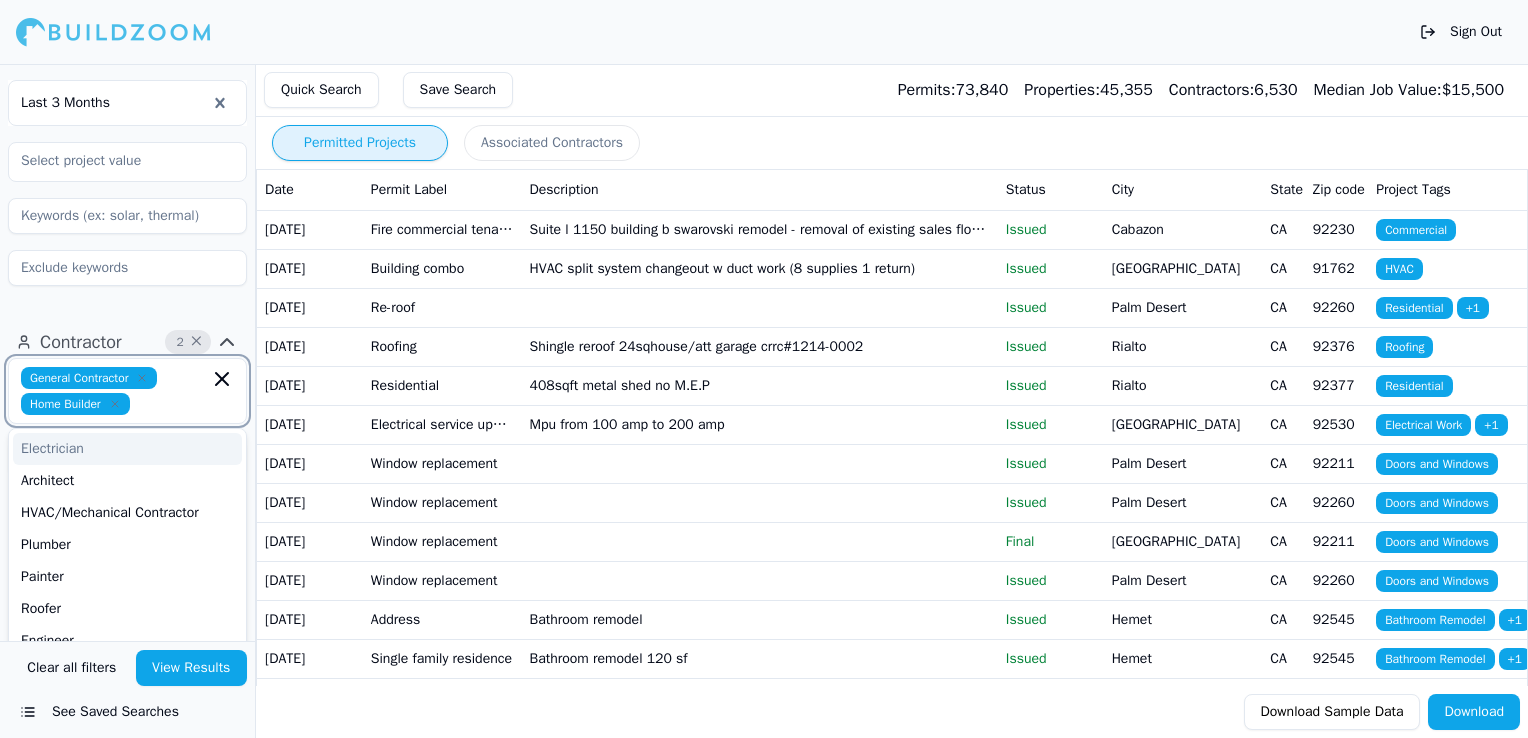 click at bounding box center (173, 404) 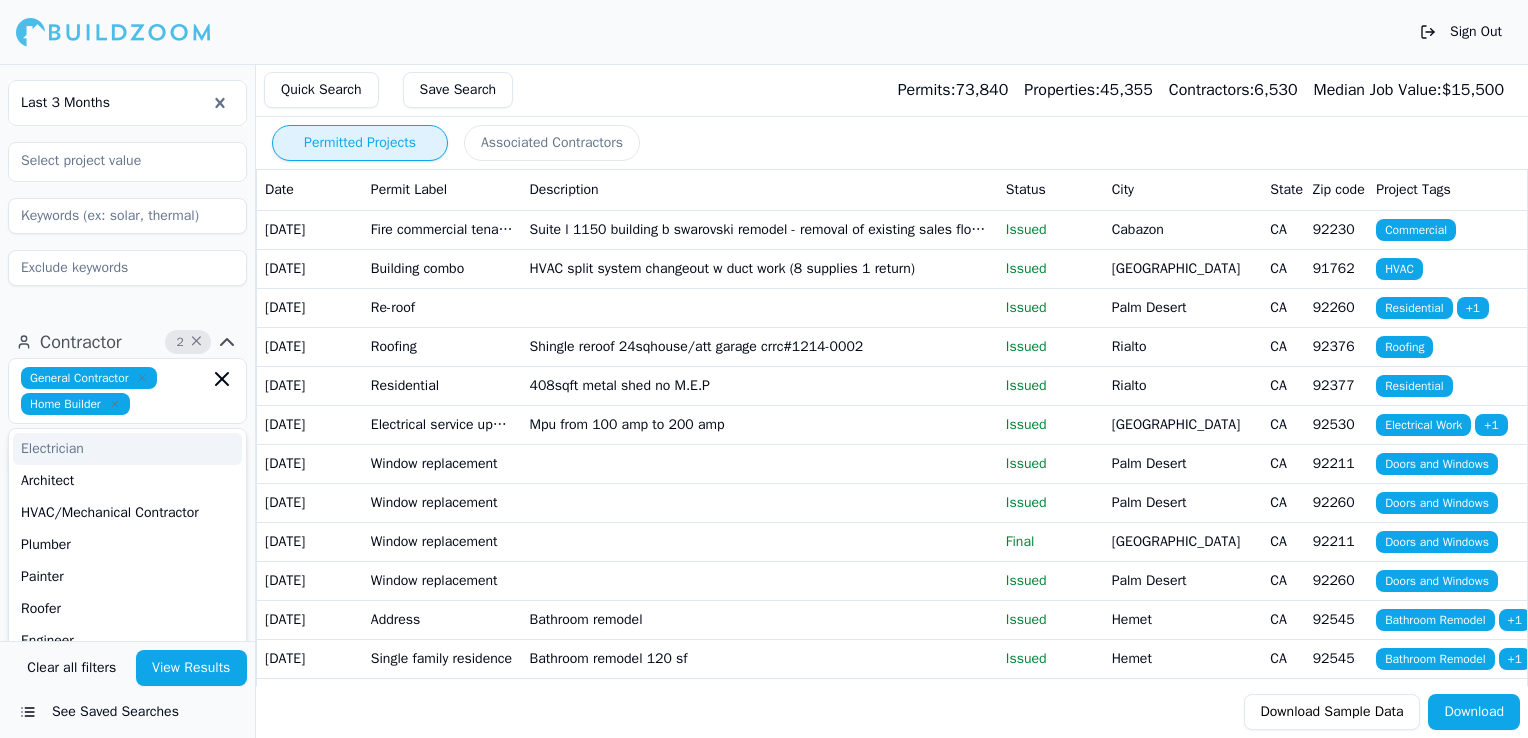 click on "Contractor 2 × General Contractor Home Builder Electrician Architect HVAC/Mechanical Contractor Plumber Painter Roofer Engineer Specialist Landscape Contractor [PERSON_NAME] Flooring Contractor Concrete [DEMOGRAPHIC_DATA] Site Work [DEMOGRAPHIC_DATA] Handyman [PERSON_NAME] Swimming Pool Contractor Exterior Contractor Drywall and Plaster Contractor Stone and Tile Contractor Ironworkers/Welder Sign Contractor Fencing Contractor Window Contractor Low Voltage Contractor Solar Contractor Insulation/Acoustic Contractor Restoration Specialist Interior Designer Environmental Services Contractor Building Designer Large Scale Builder Foundation Contractor Fire Protection Contractor Verified License Has Phone Has Email Has Permits Min Permits (All Time) Permits Last 4 Years Min Max" at bounding box center (127, 694) 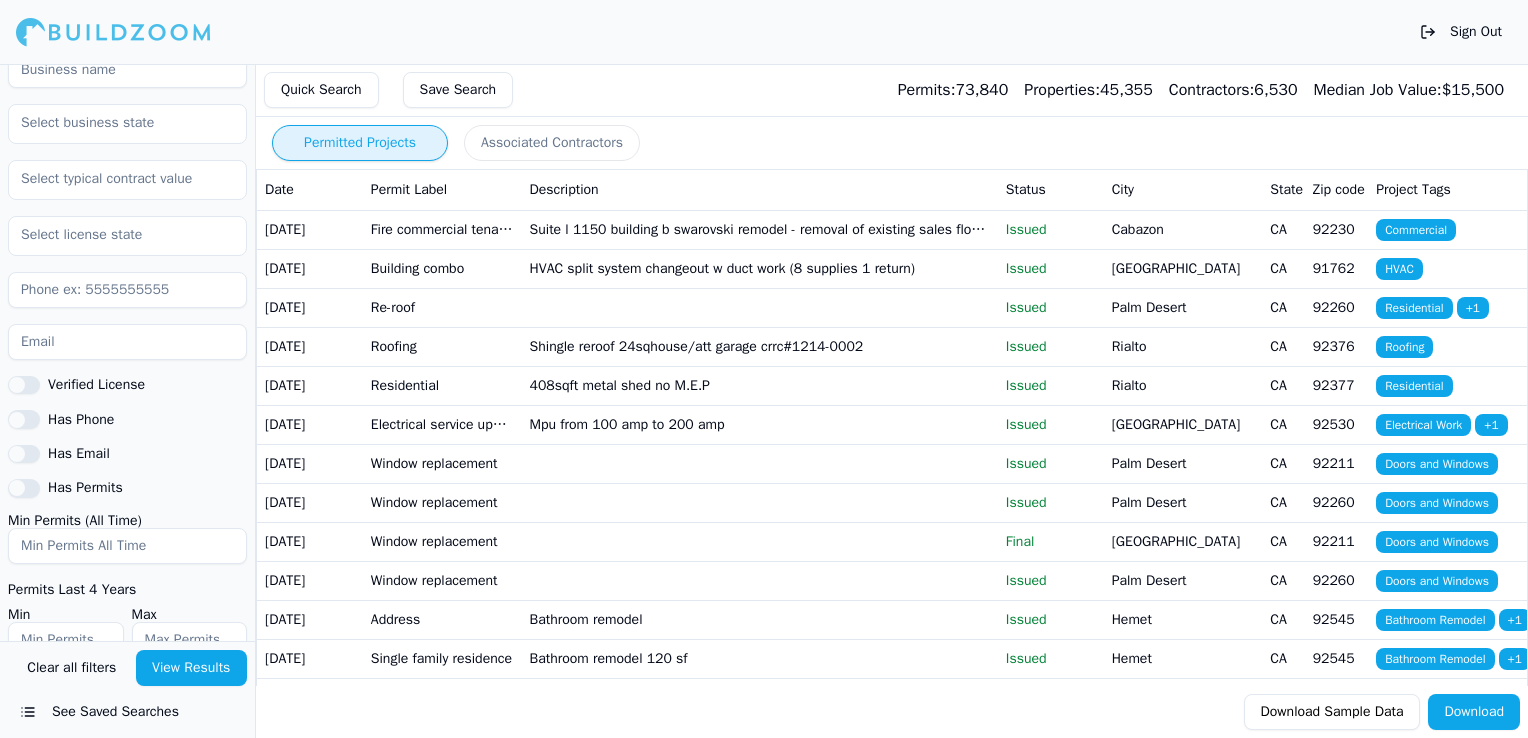scroll, scrollTop: 1090, scrollLeft: 0, axis: vertical 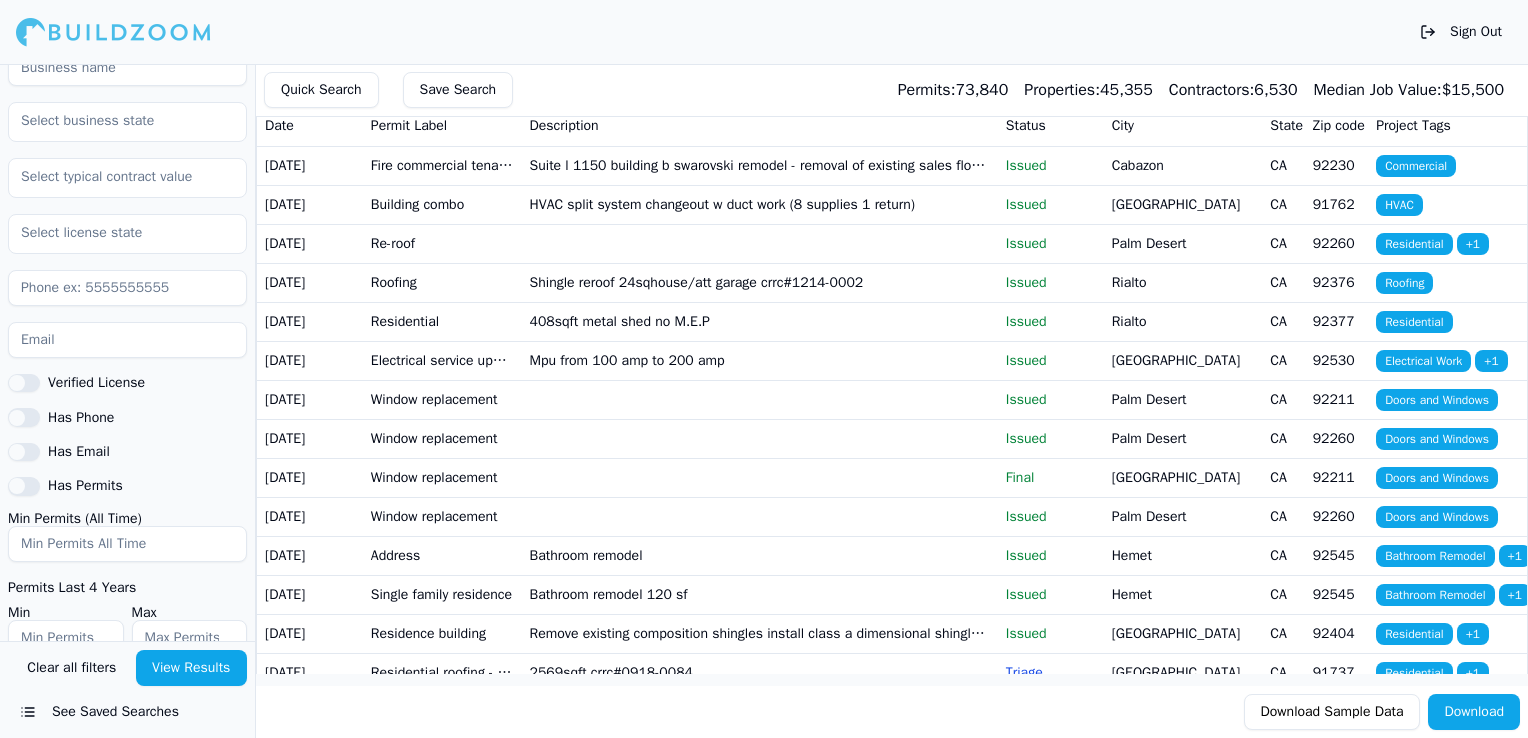 click on "View Results" at bounding box center (192, 668) 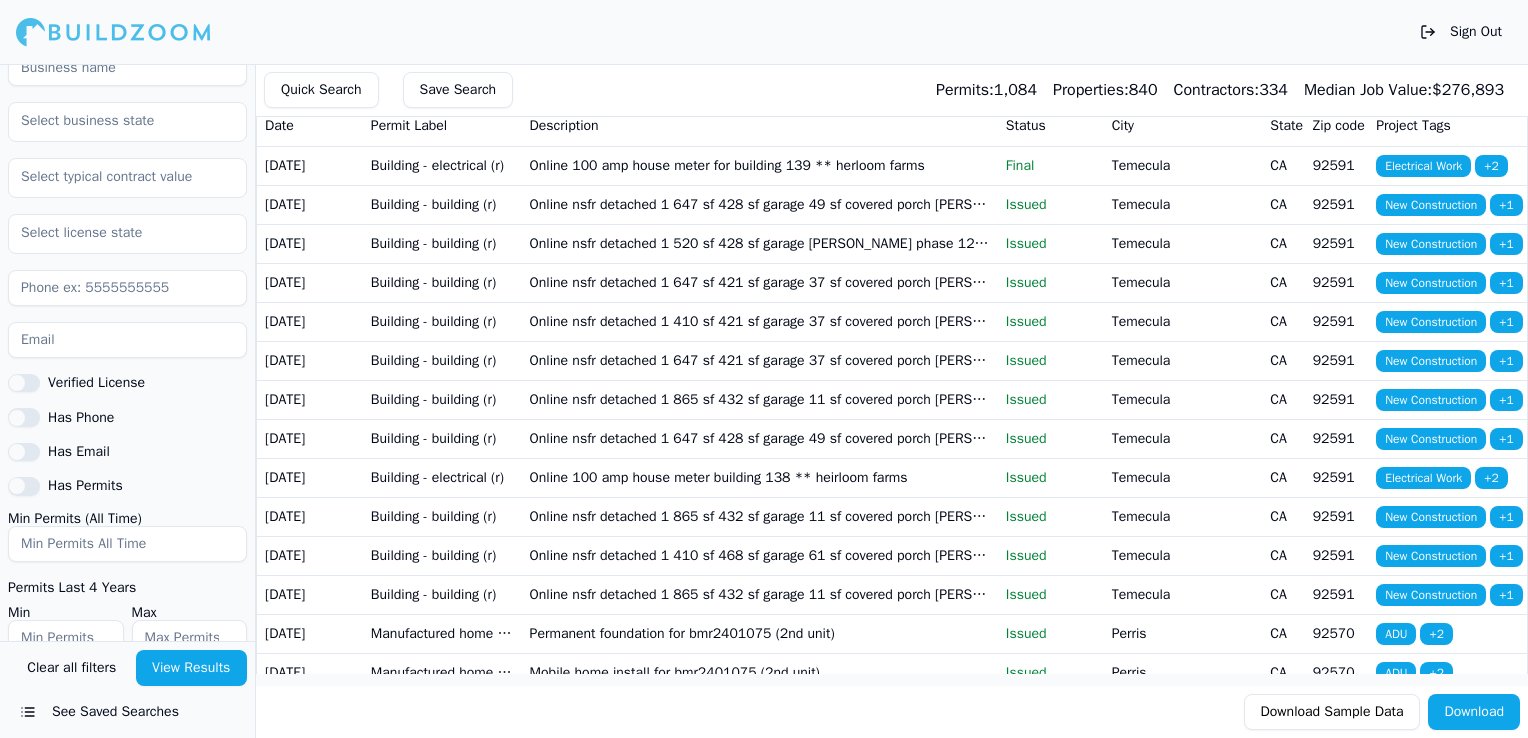 click on "Save Search" at bounding box center [458, 90] 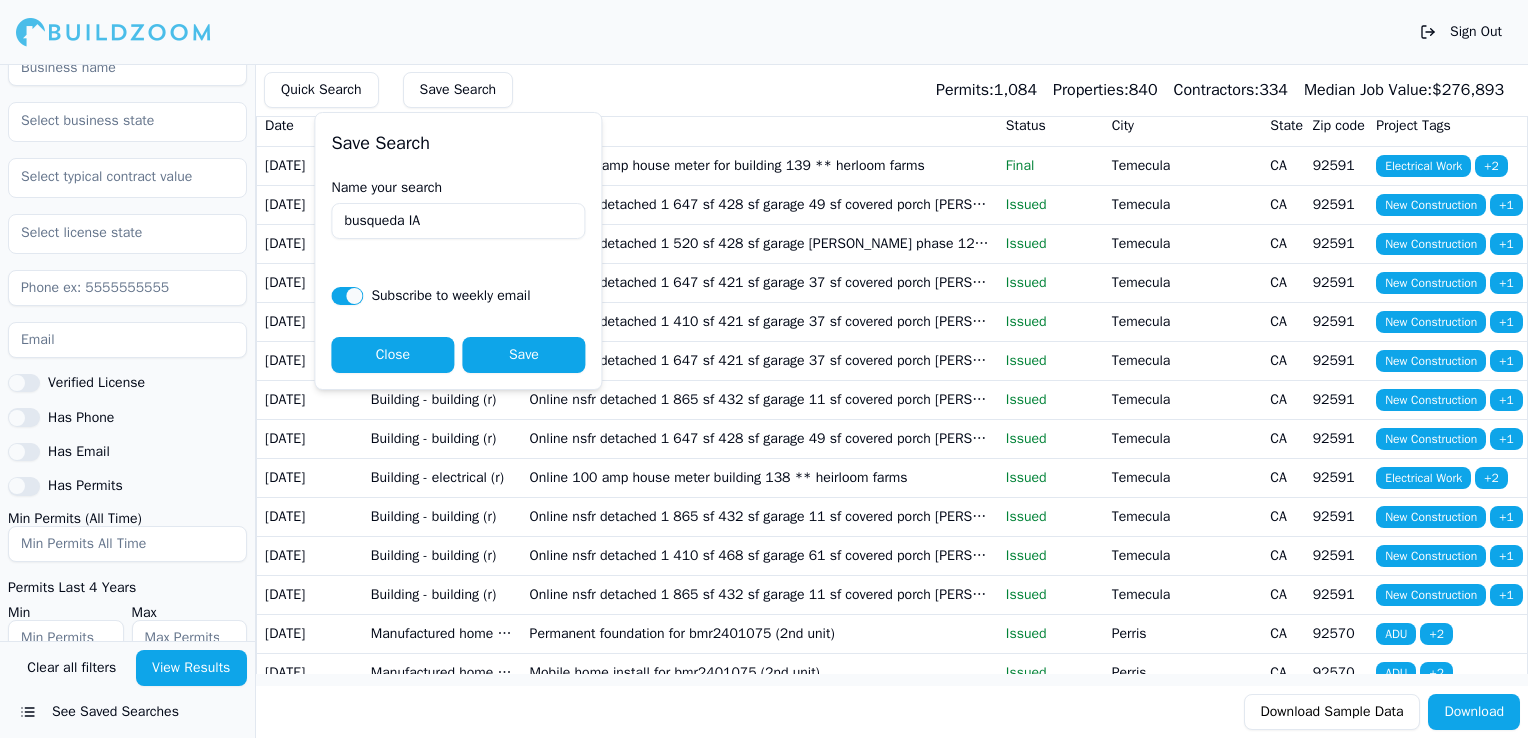 type on "busqueda IA" 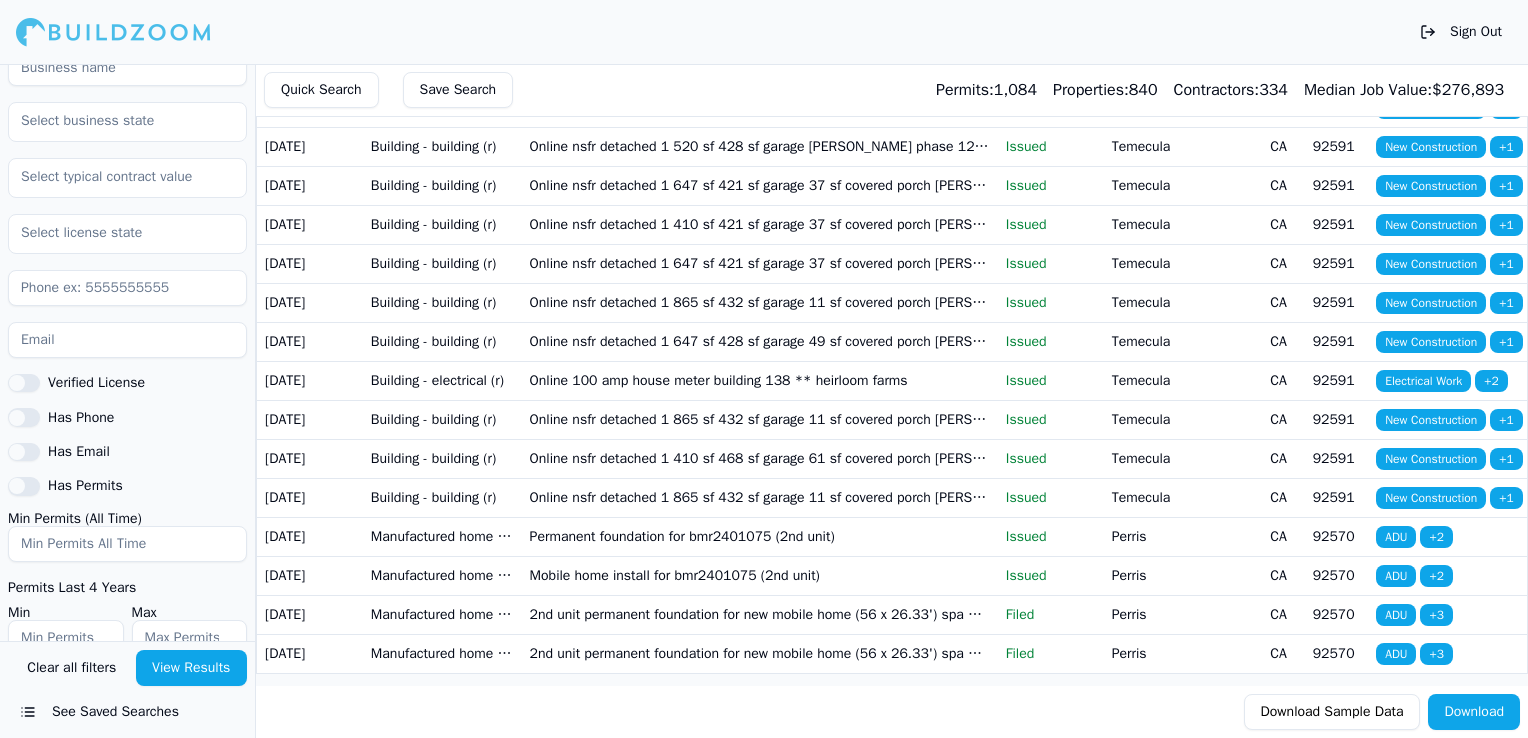 scroll, scrollTop: 100, scrollLeft: 0, axis: vertical 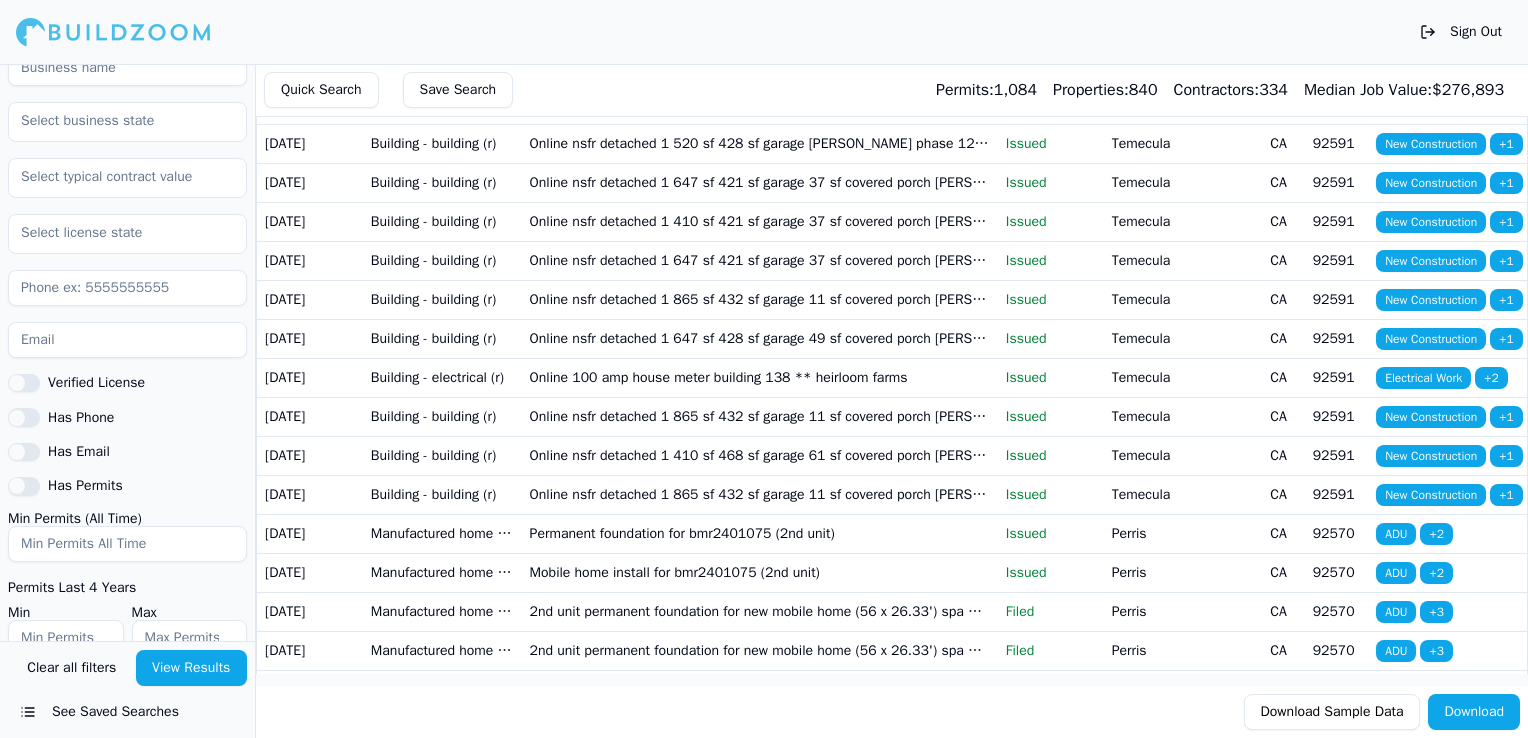 click on "Online nsfr detached 1 865 sf 432 sf garage 11 sf covered porch [PERSON_NAME] phase 12 plan 4b appr b24-1339" at bounding box center (760, 416) 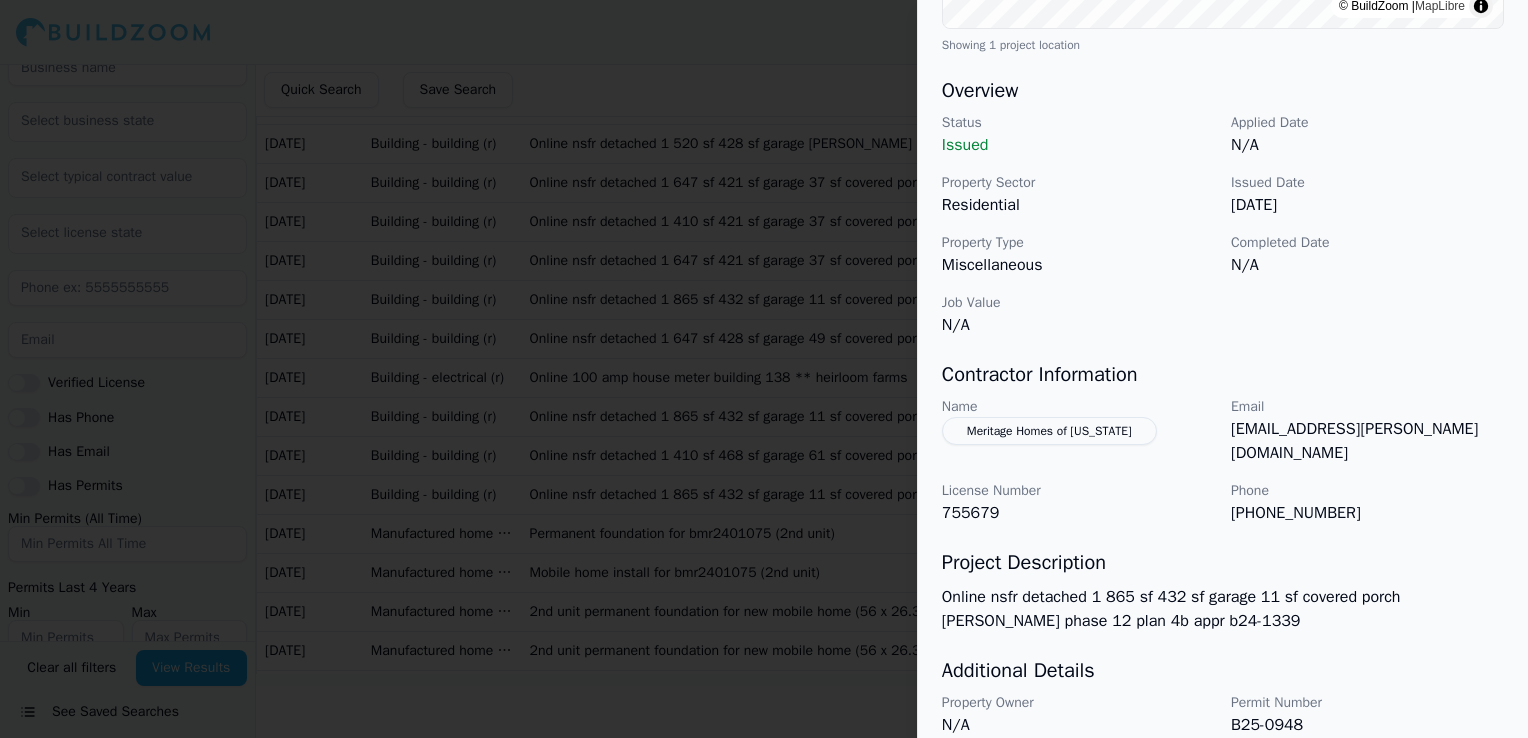 scroll, scrollTop: 613, scrollLeft: 0, axis: vertical 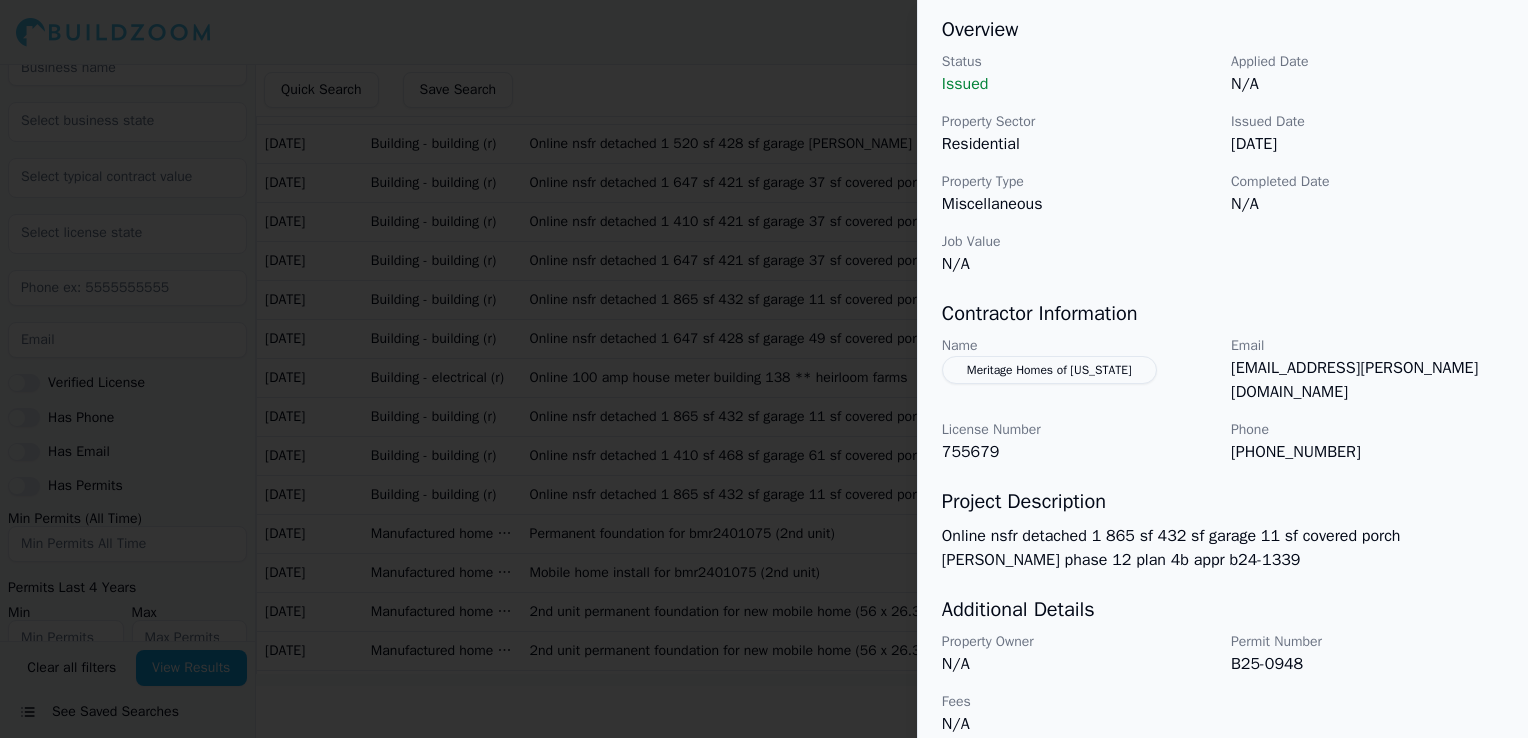 click at bounding box center (764, 369) 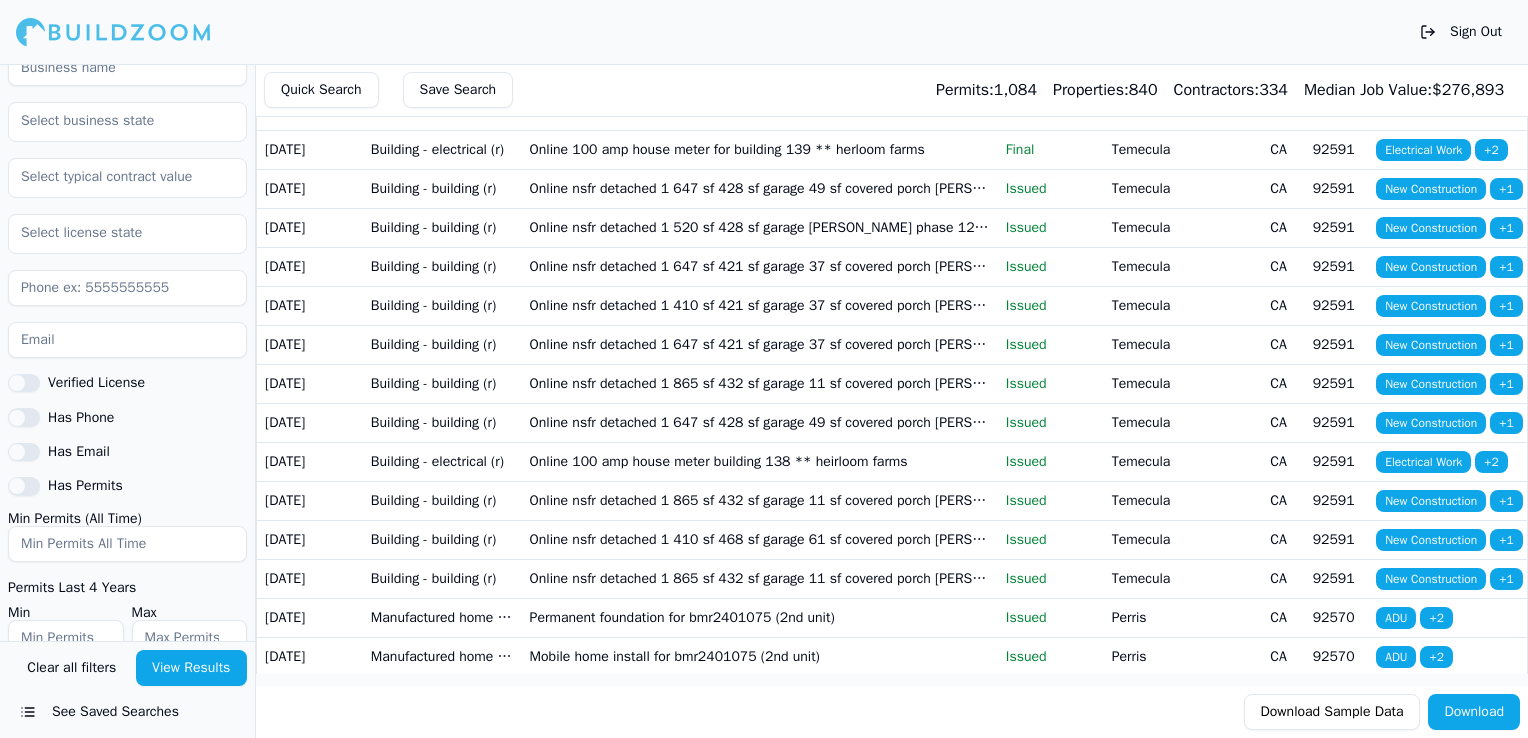 scroll, scrollTop: 0, scrollLeft: 0, axis: both 